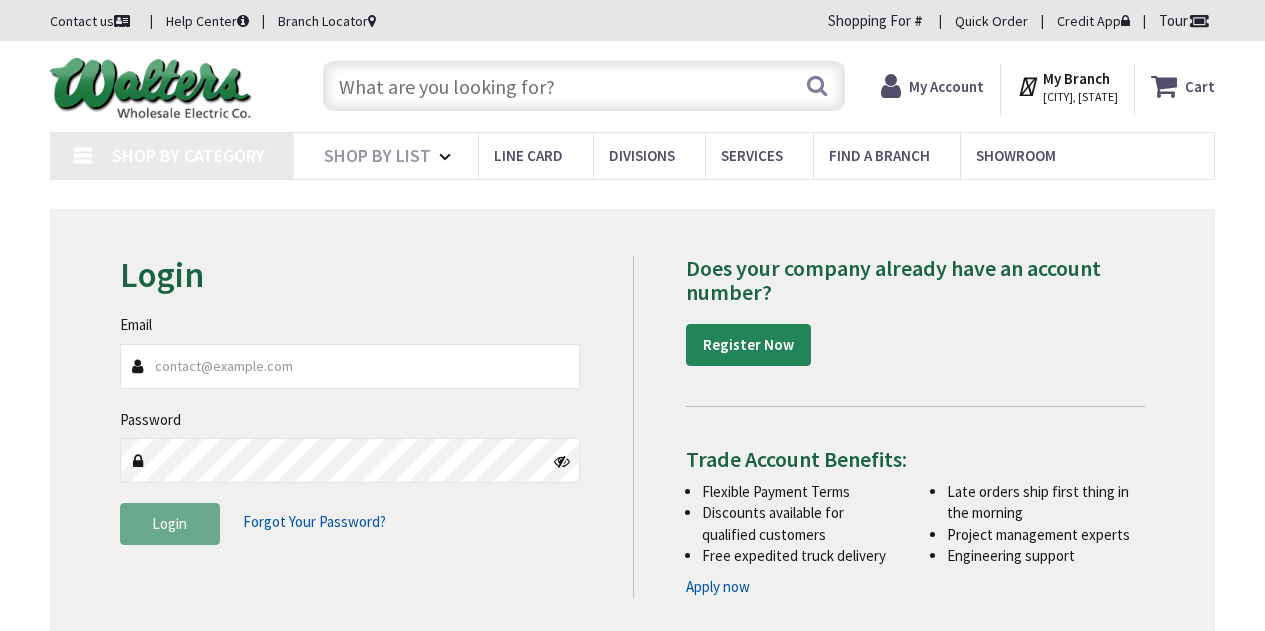 scroll, scrollTop: 0, scrollLeft: 0, axis: both 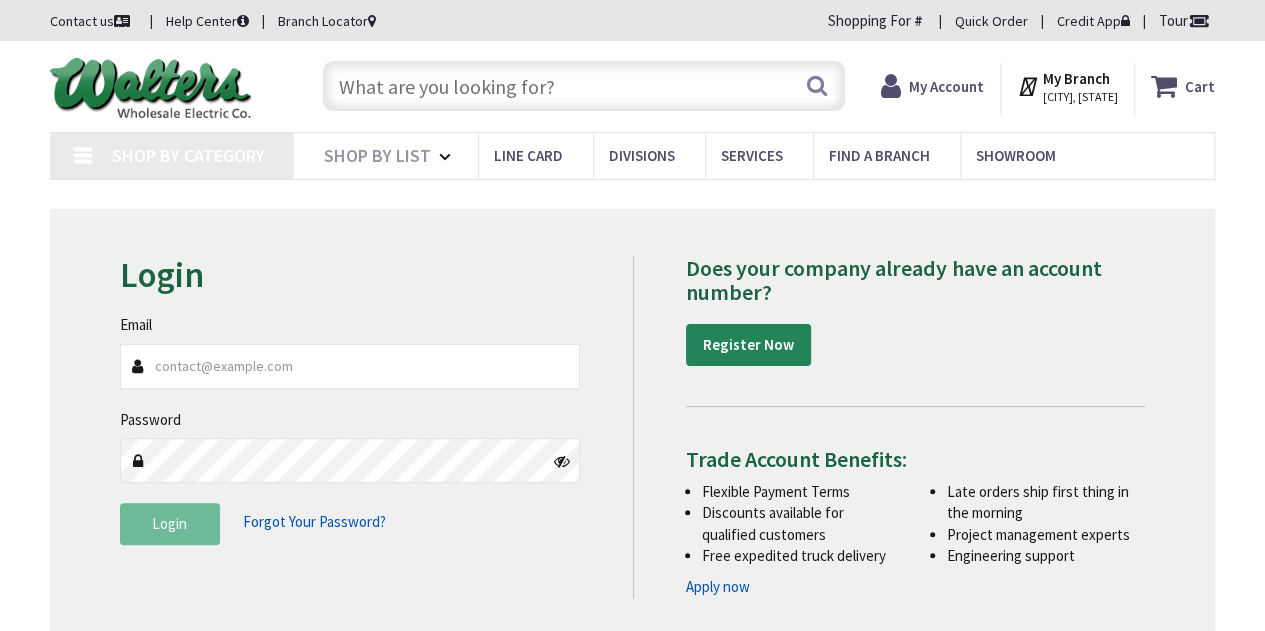 type on "[EMAIL]" 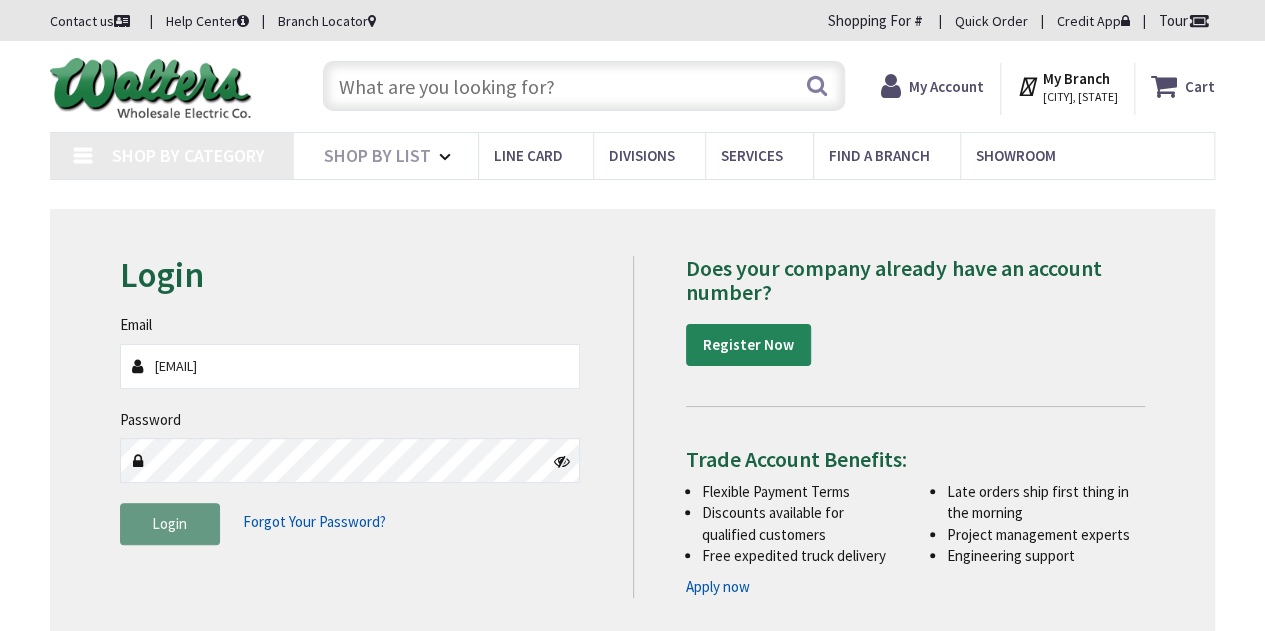 click on "Login" at bounding box center (169, 523) 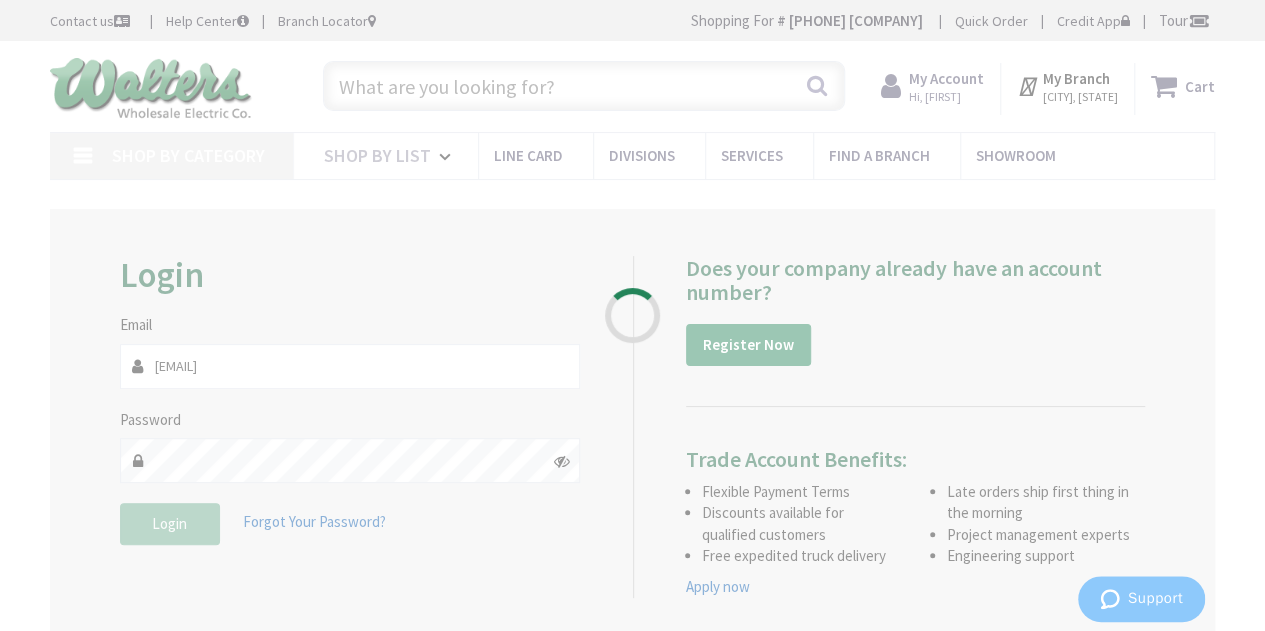scroll, scrollTop: 0, scrollLeft: 0, axis: both 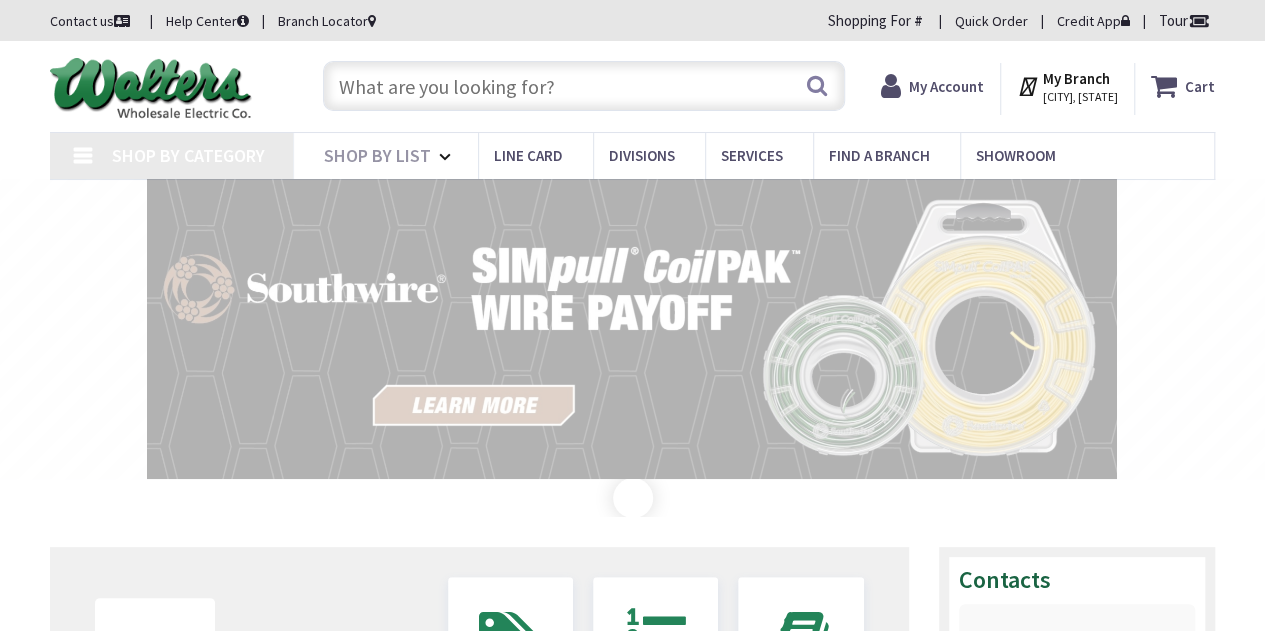 click at bounding box center [584, 86] 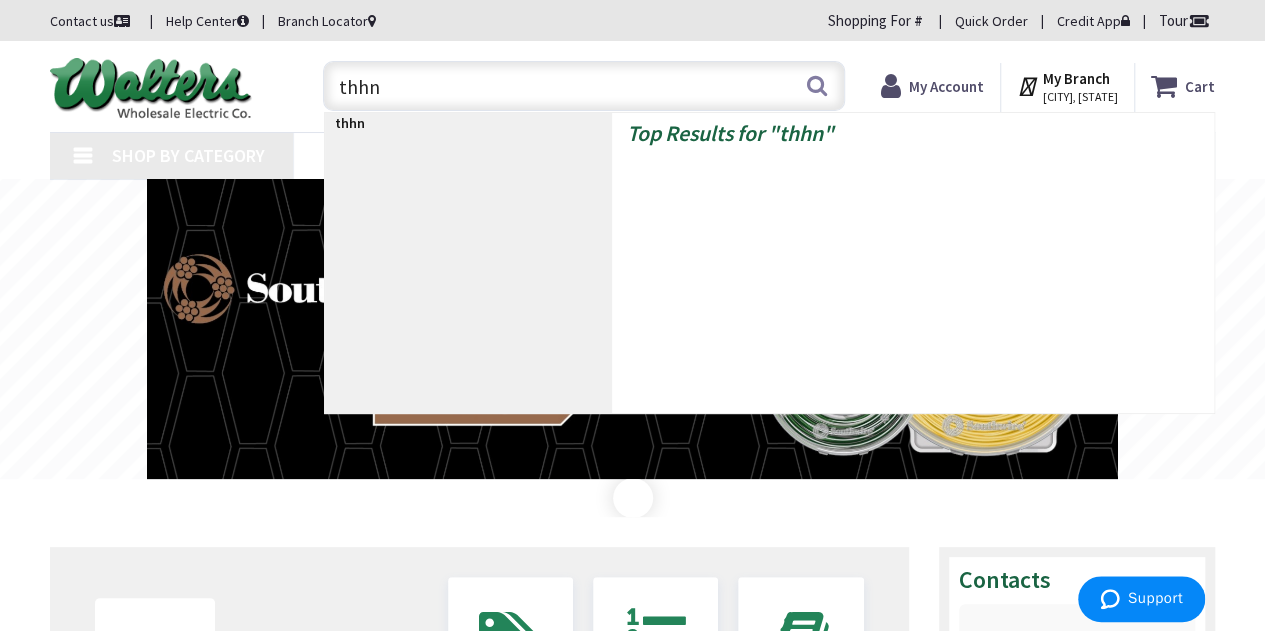 type on "thhn" 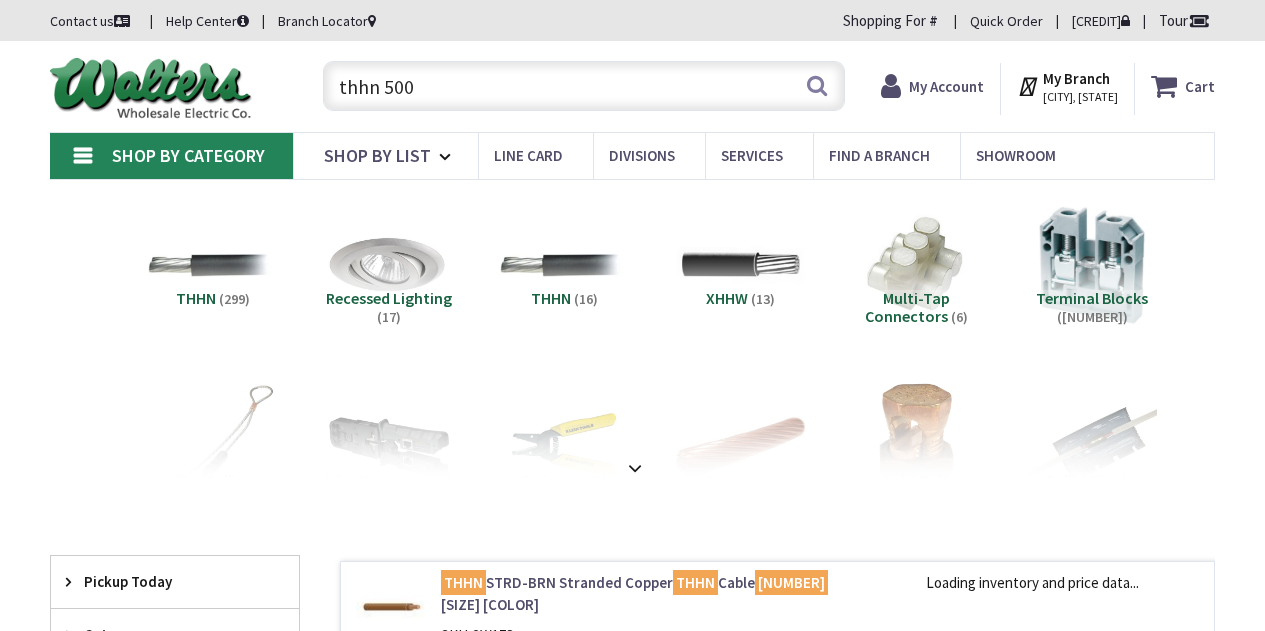 scroll, scrollTop: 0, scrollLeft: 0, axis: both 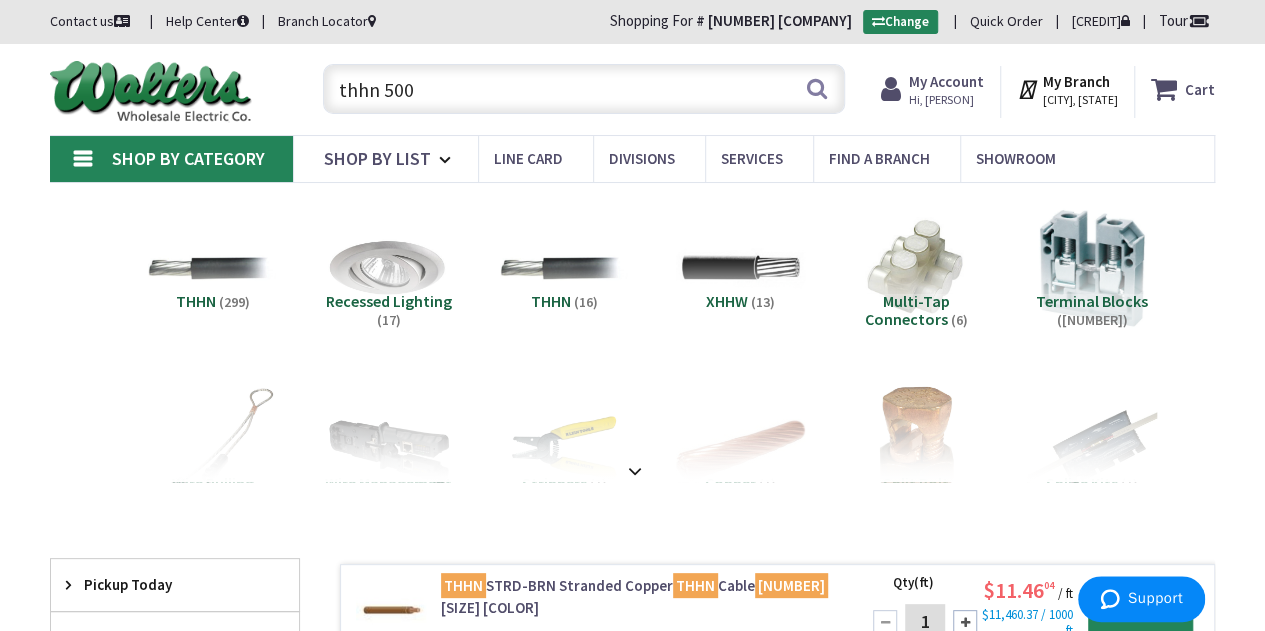 click on "thhn 500" at bounding box center [584, 89] 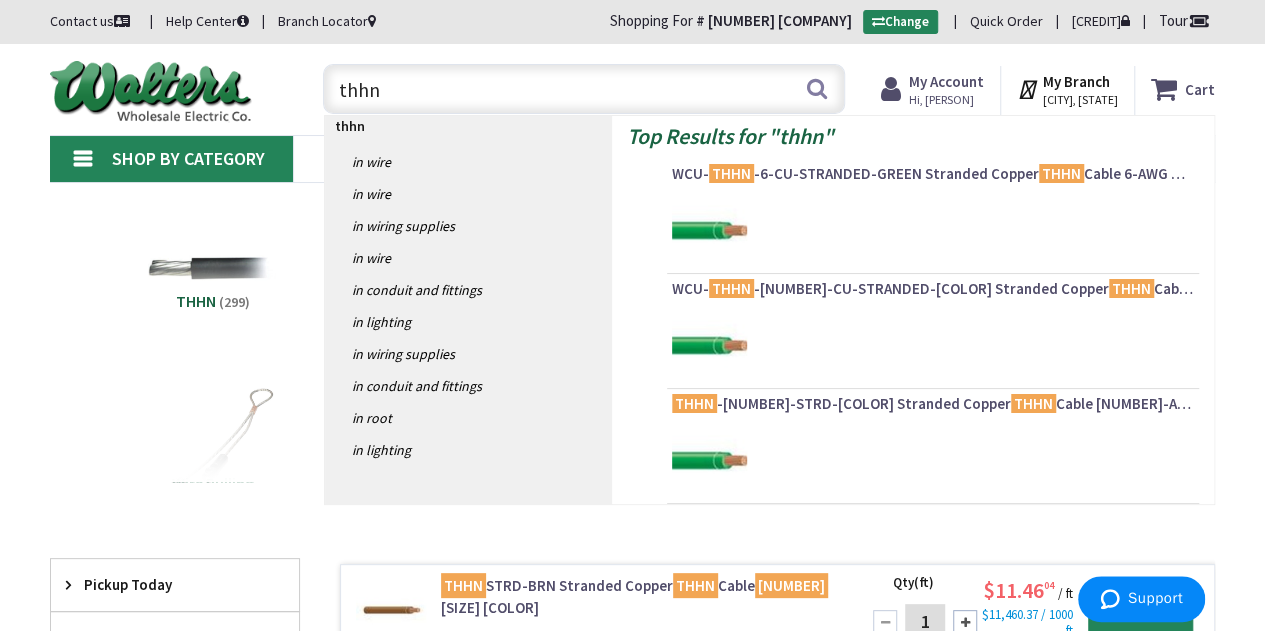 type on "[TYPE] [NUMBER]" 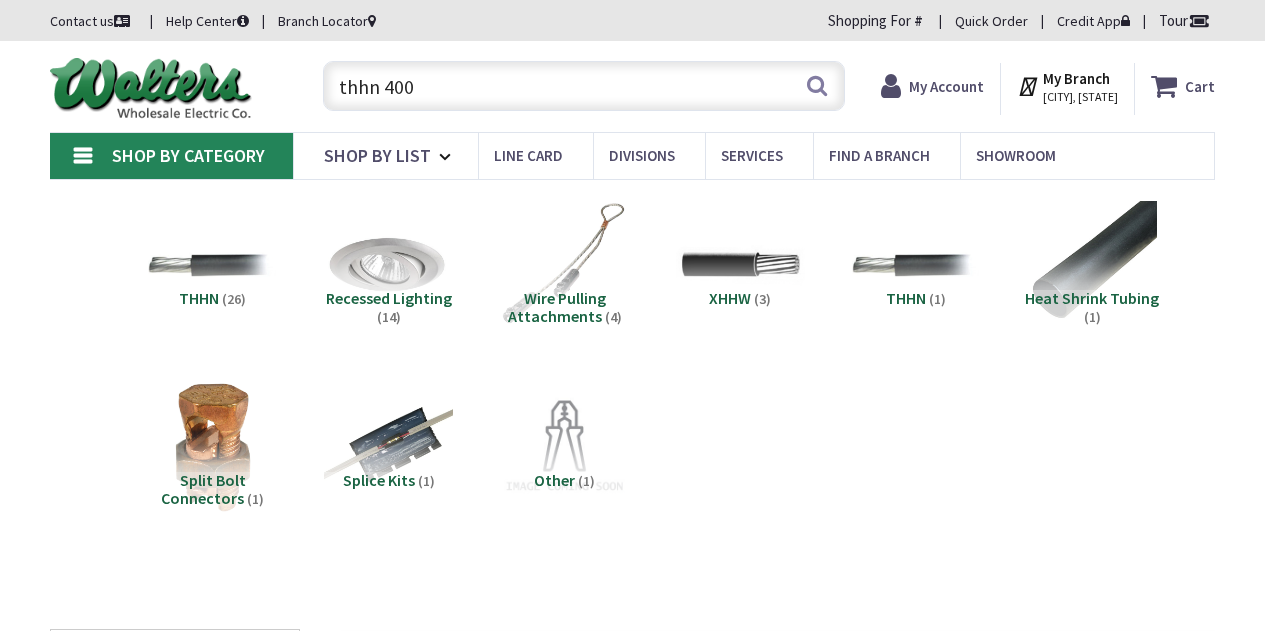 scroll, scrollTop: 0, scrollLeft: 0, axis: both 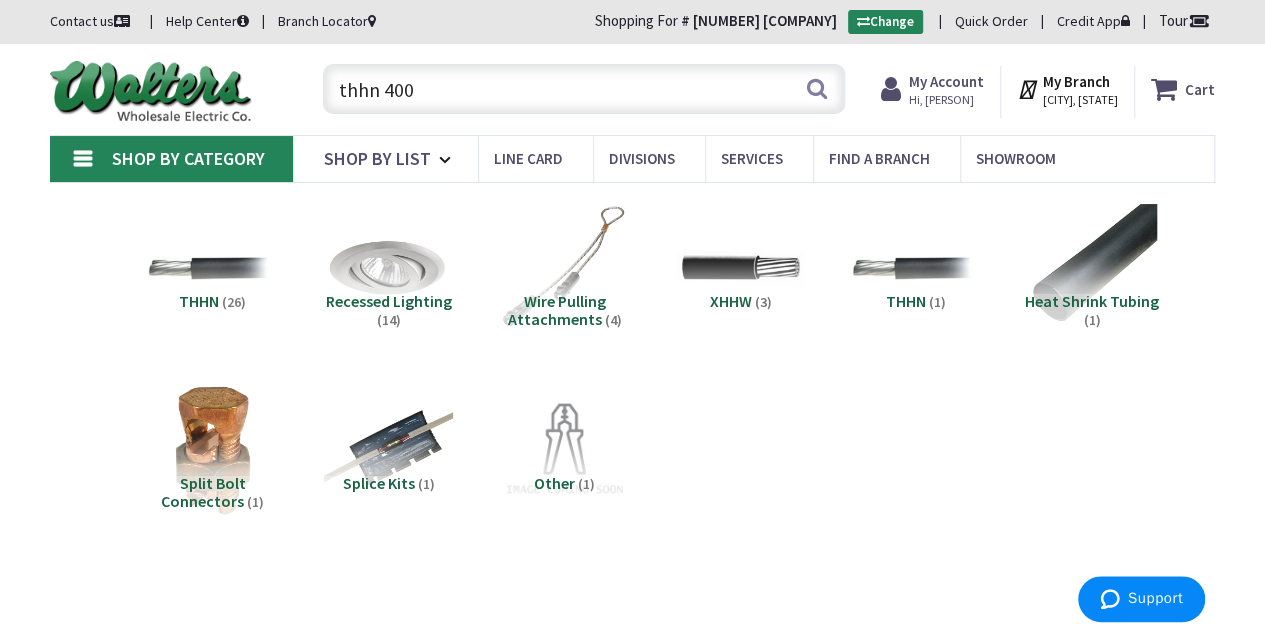 drag, startPoint x: 440, startPoint y: 76, endPoint x: 116, endPoint y: 85, distance: 324.12497 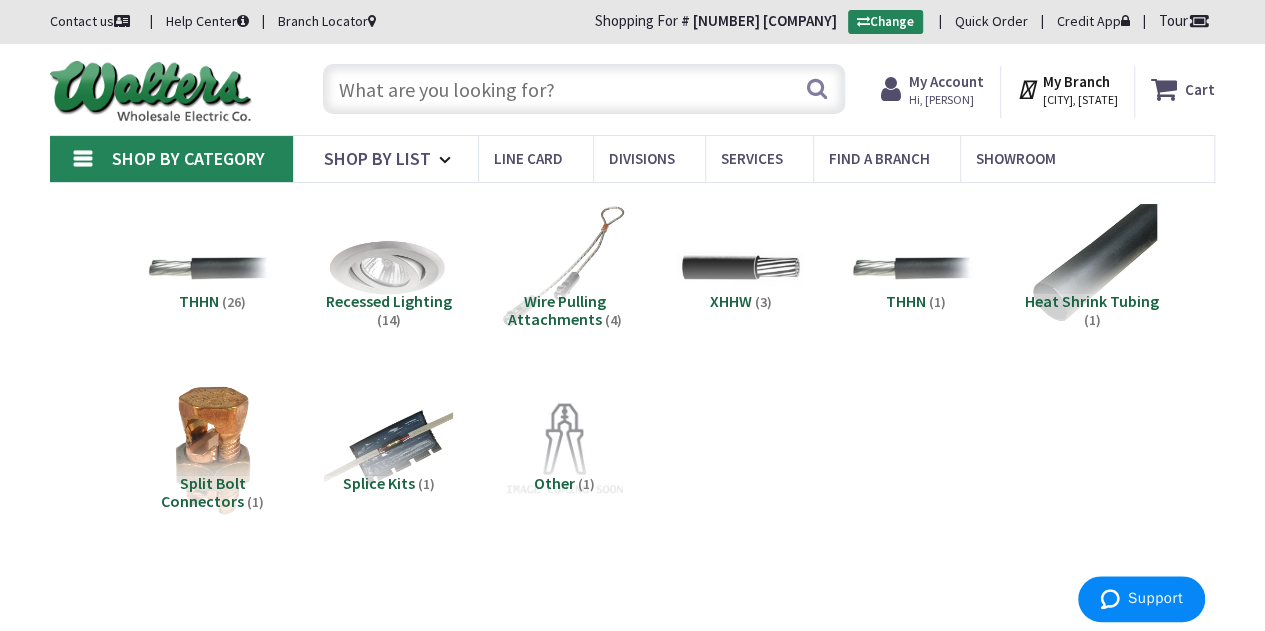 click at bounding box center [584, 89] 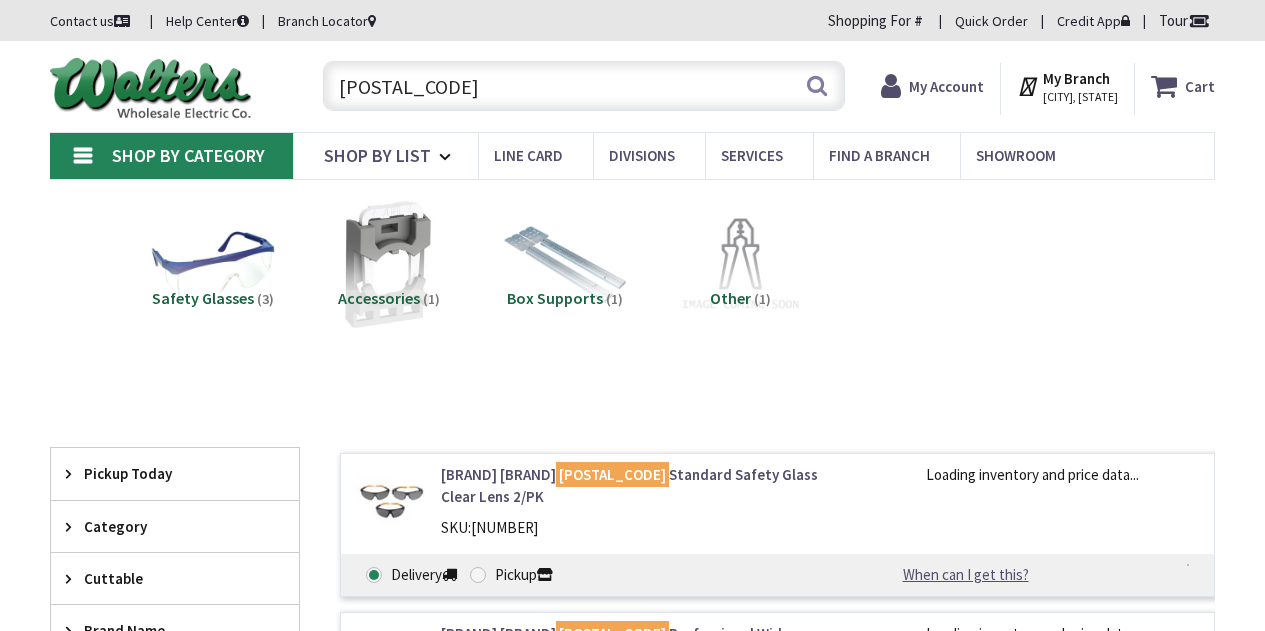 scroll, scrollTop: 88, scrollLeft: 0, axis: vertical 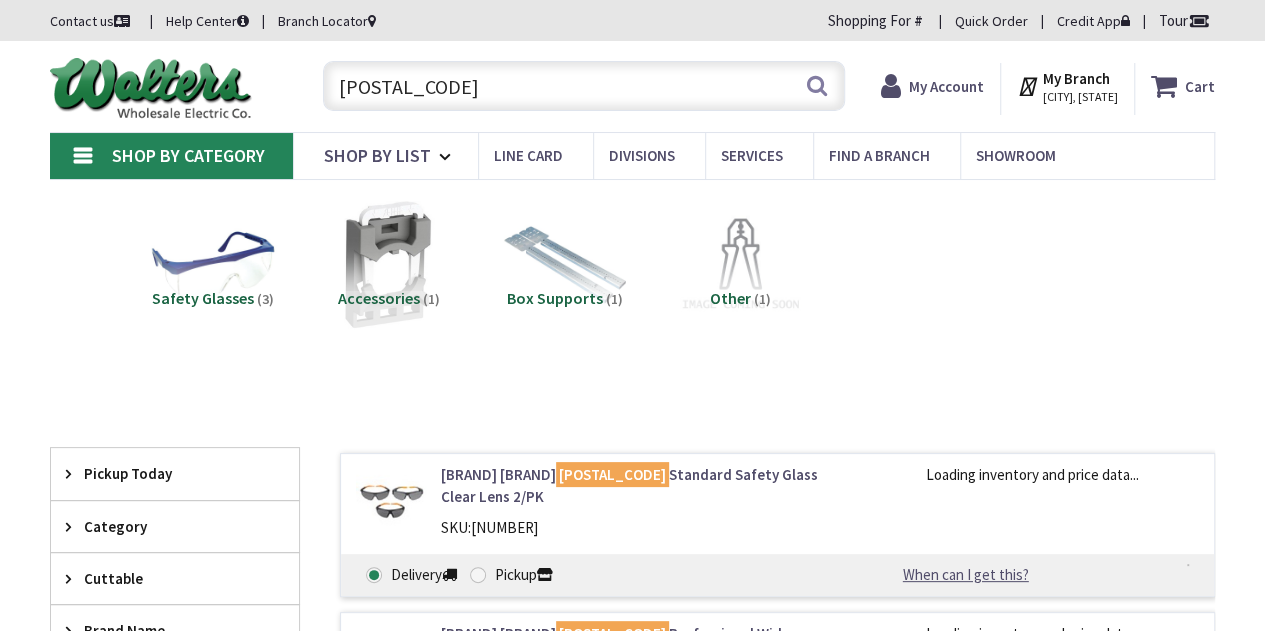 drag, startPoint x: 422, startPoint y: 81, endPoint x: 177, endPoint y: 93, distance: 245.2937 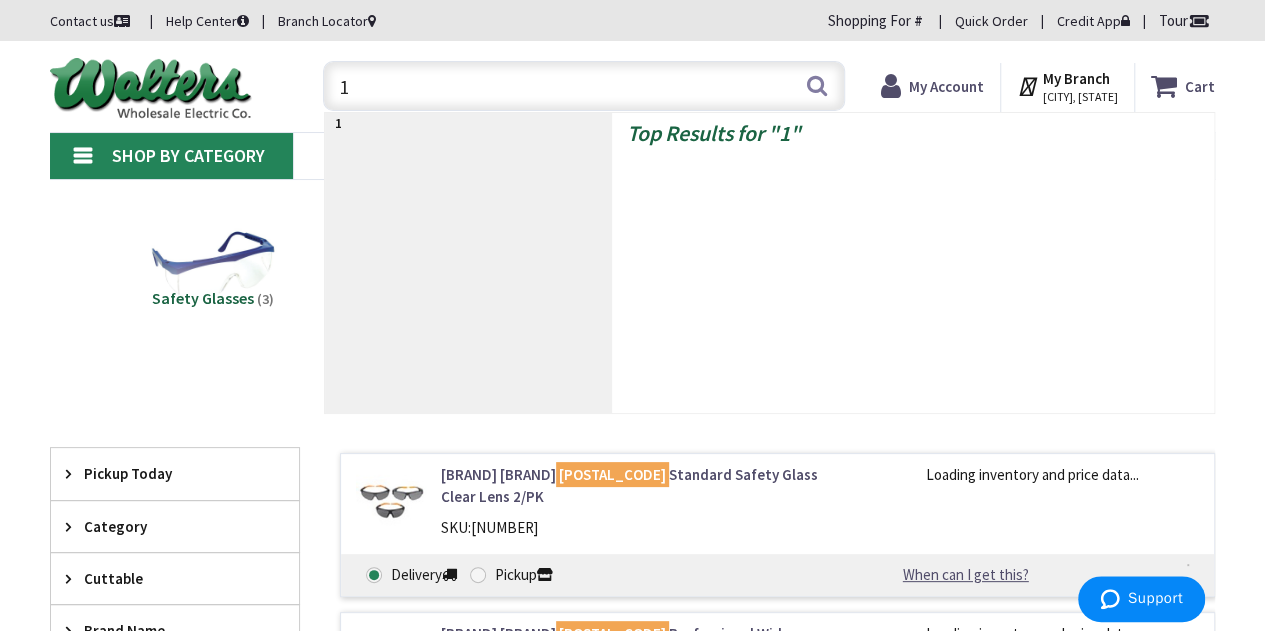 type on "1 h" 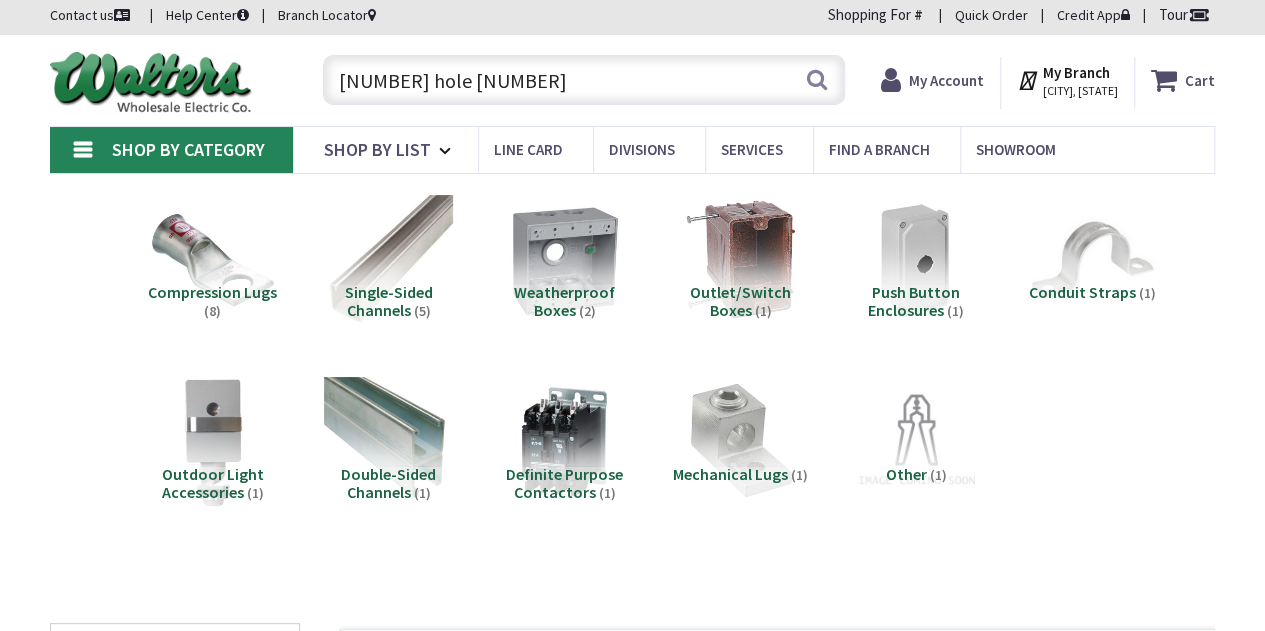 scroll, scrollTop: 100, scrollLeft: 0, axis: vertical 